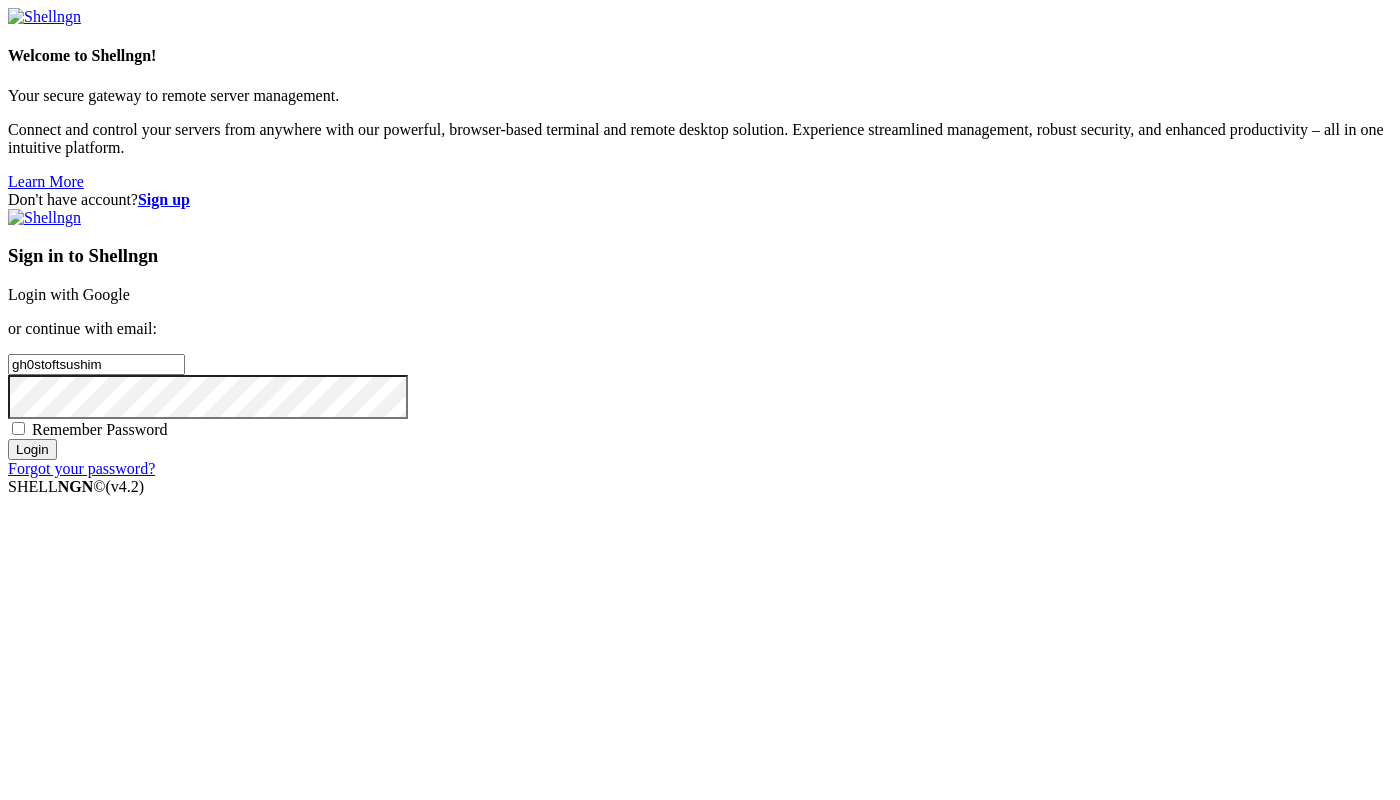 scroll, scrollTop: 0, scrollLeft: 0, axis: both 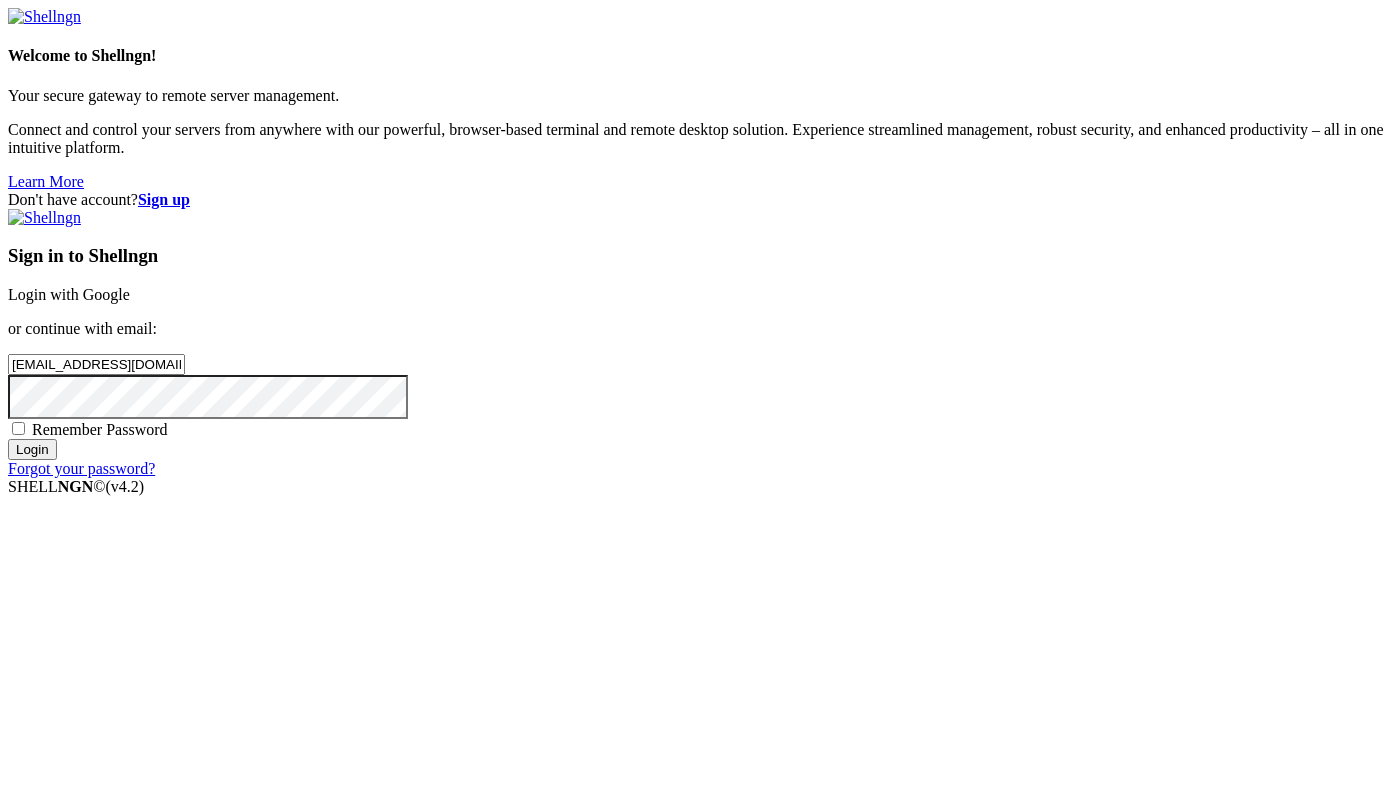 type on "[EMAIL_ADDRESS][DOMAIN_NAME]" 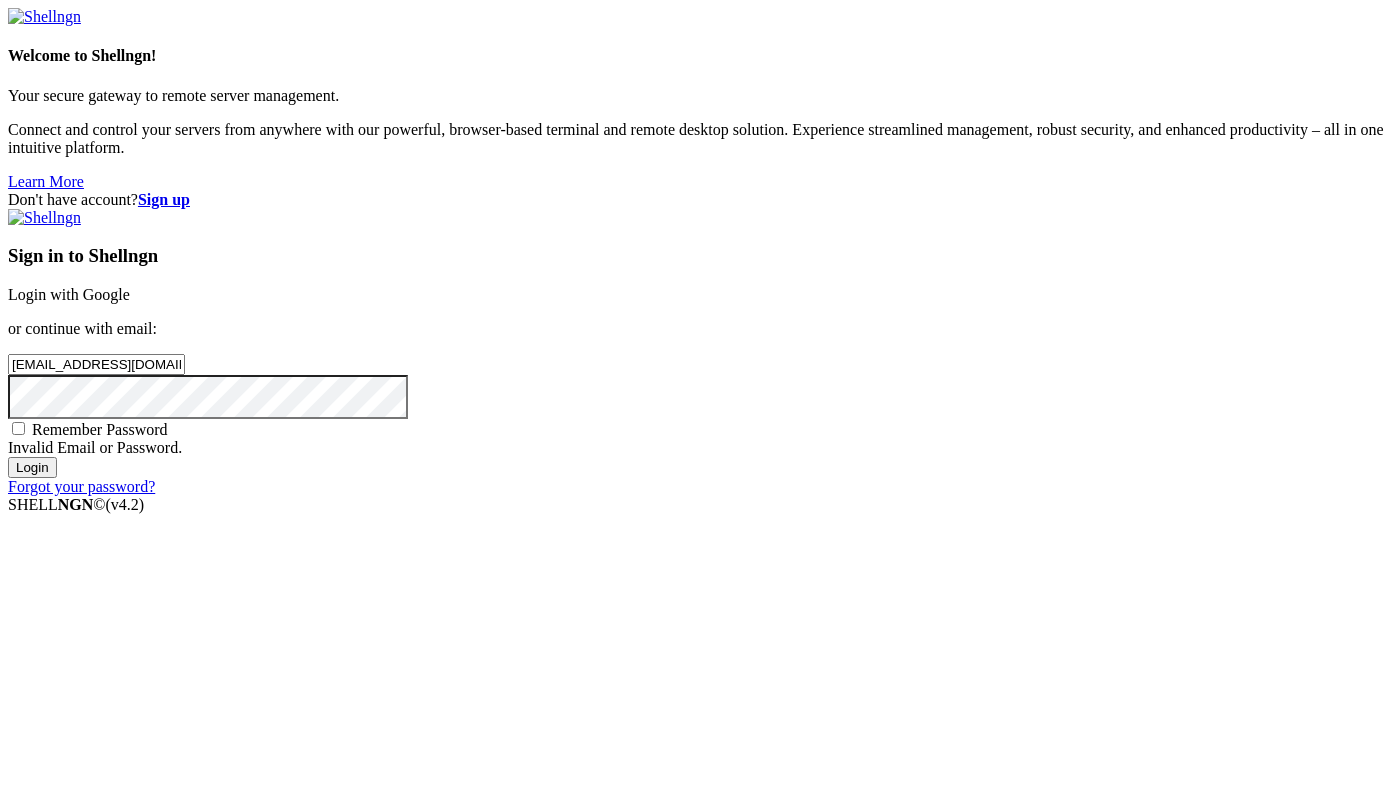 click on "[EMAIL_ADDRESS][DOMAIN_NAME]" at bounding box center (96, 364) 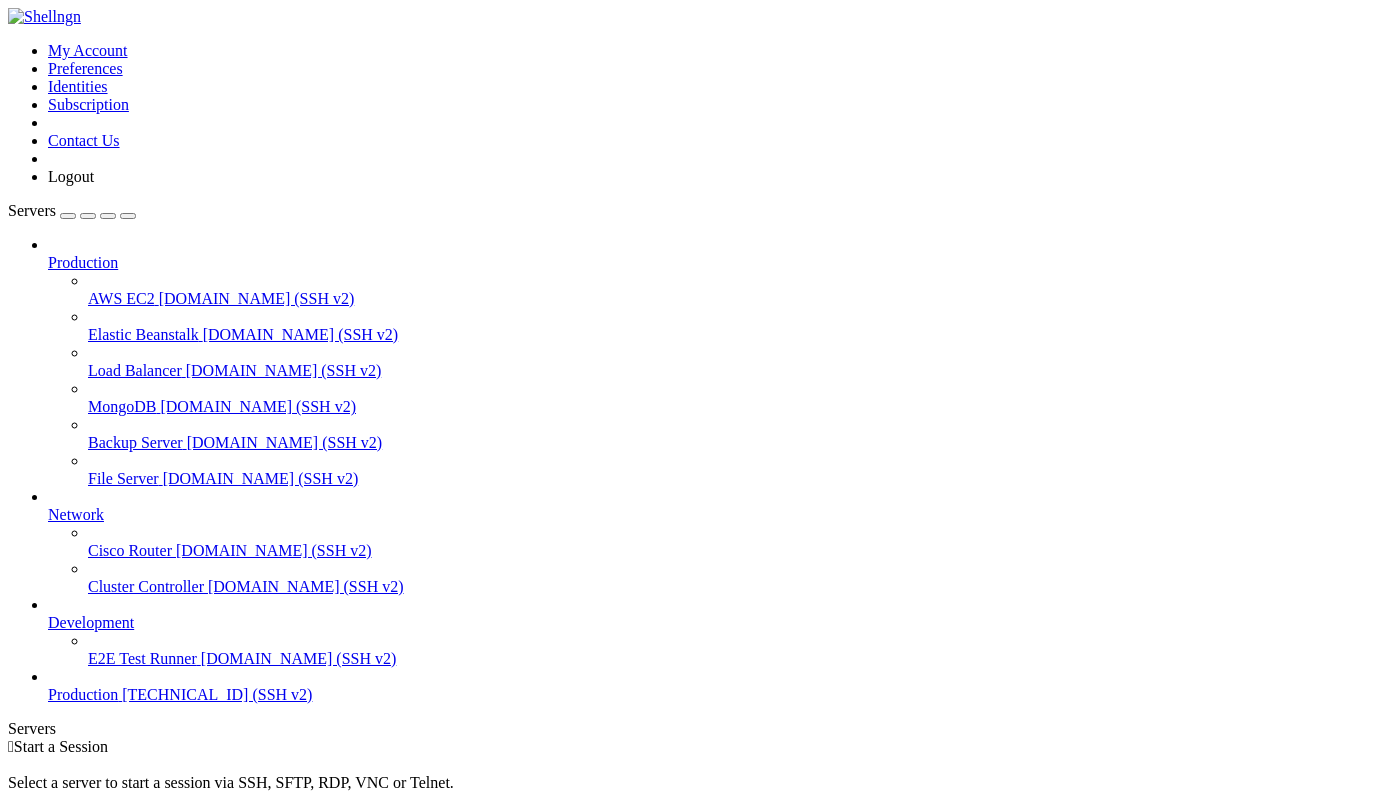 click on "Production" at bounding box center [83, 694] 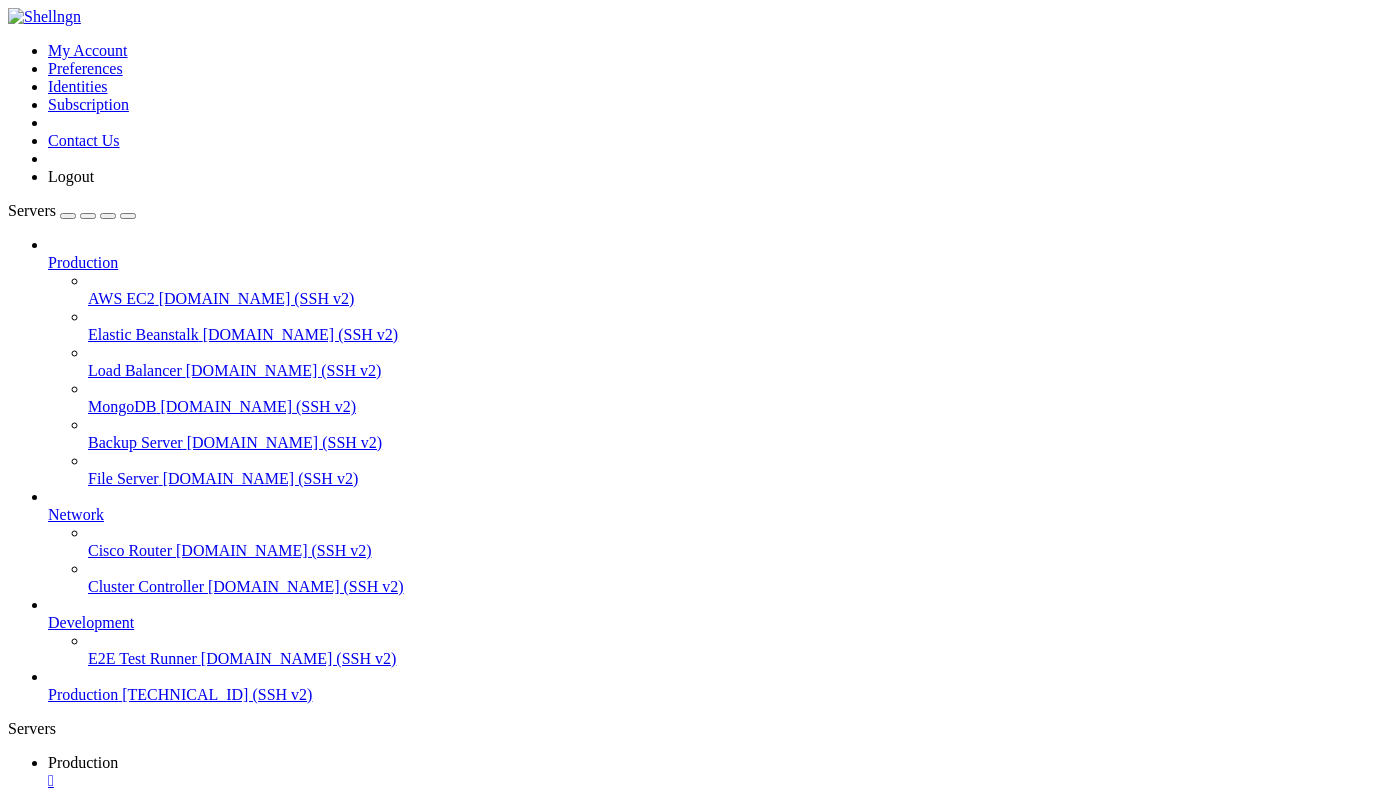 scroll, scrollTop: 0, scrollLeft: 0, axis: both 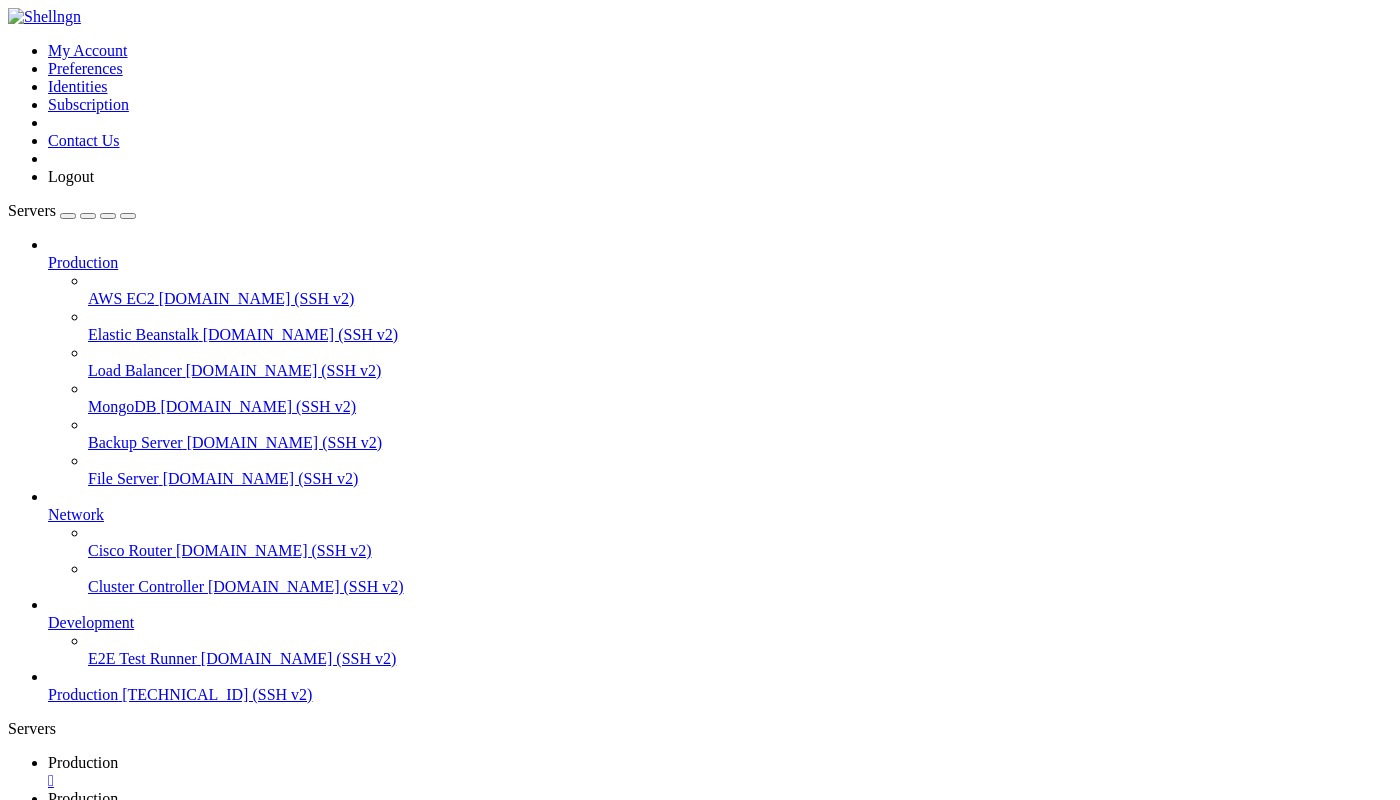 click on "  code" at bounding box center (29, 1326) 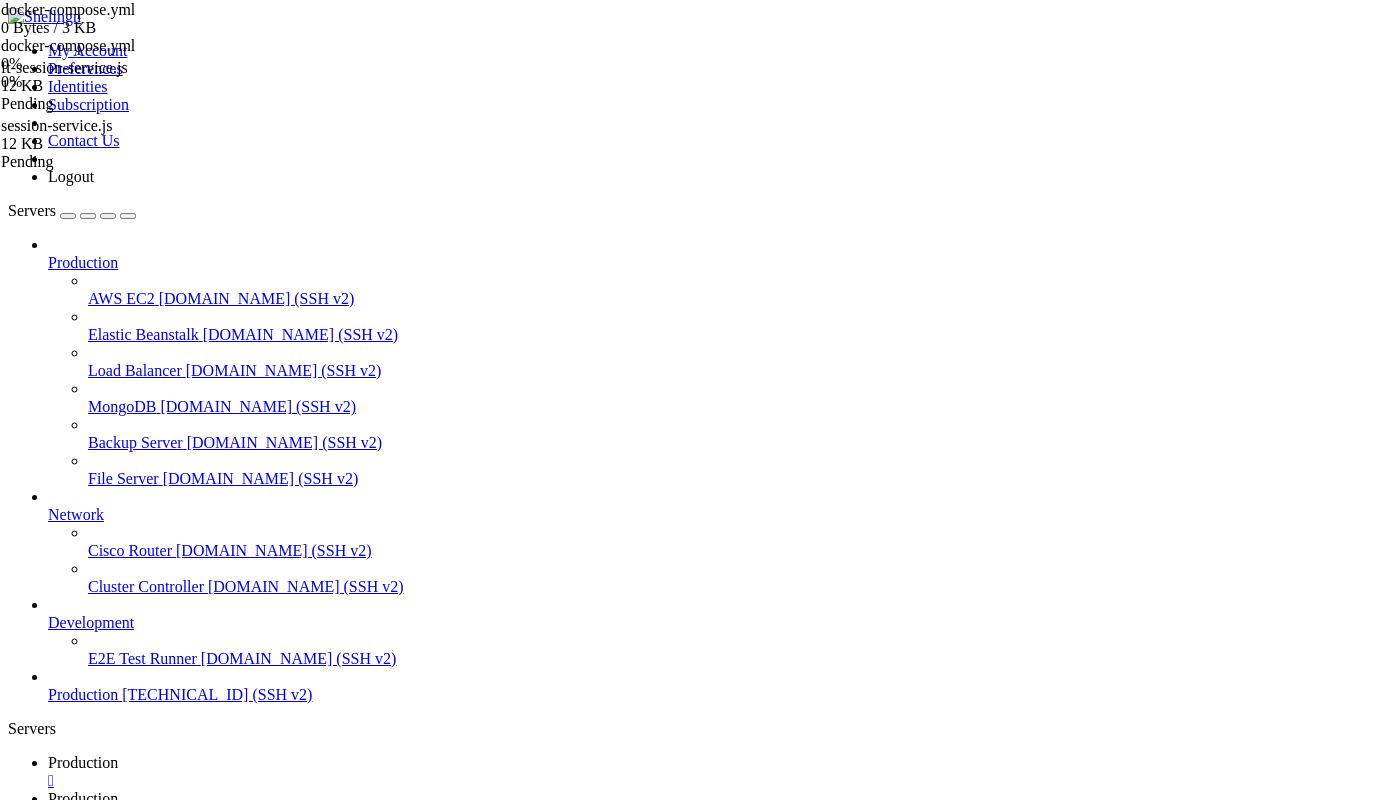 click on "Production
" at bounding box center (720, 772) 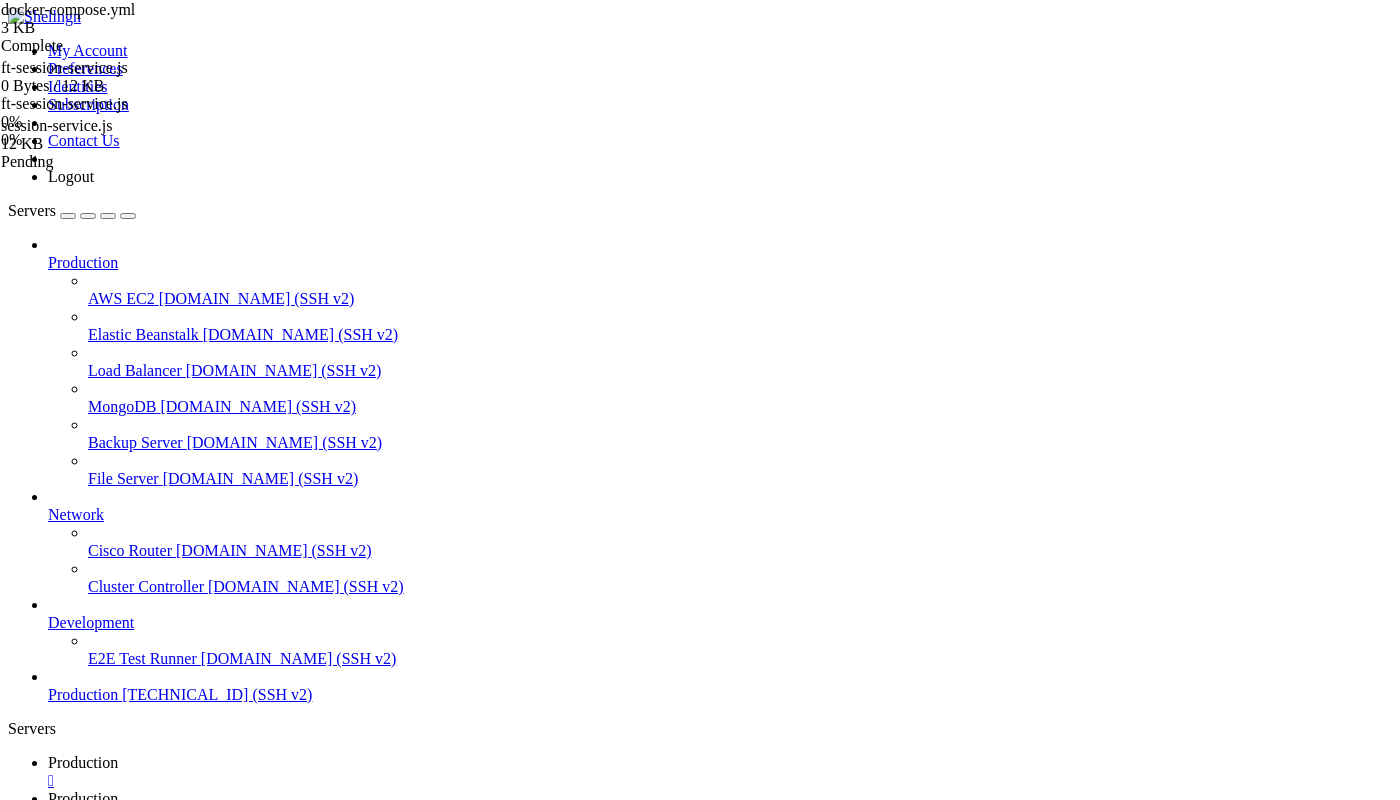 click on "Production
" at bounding box center (720, 808) 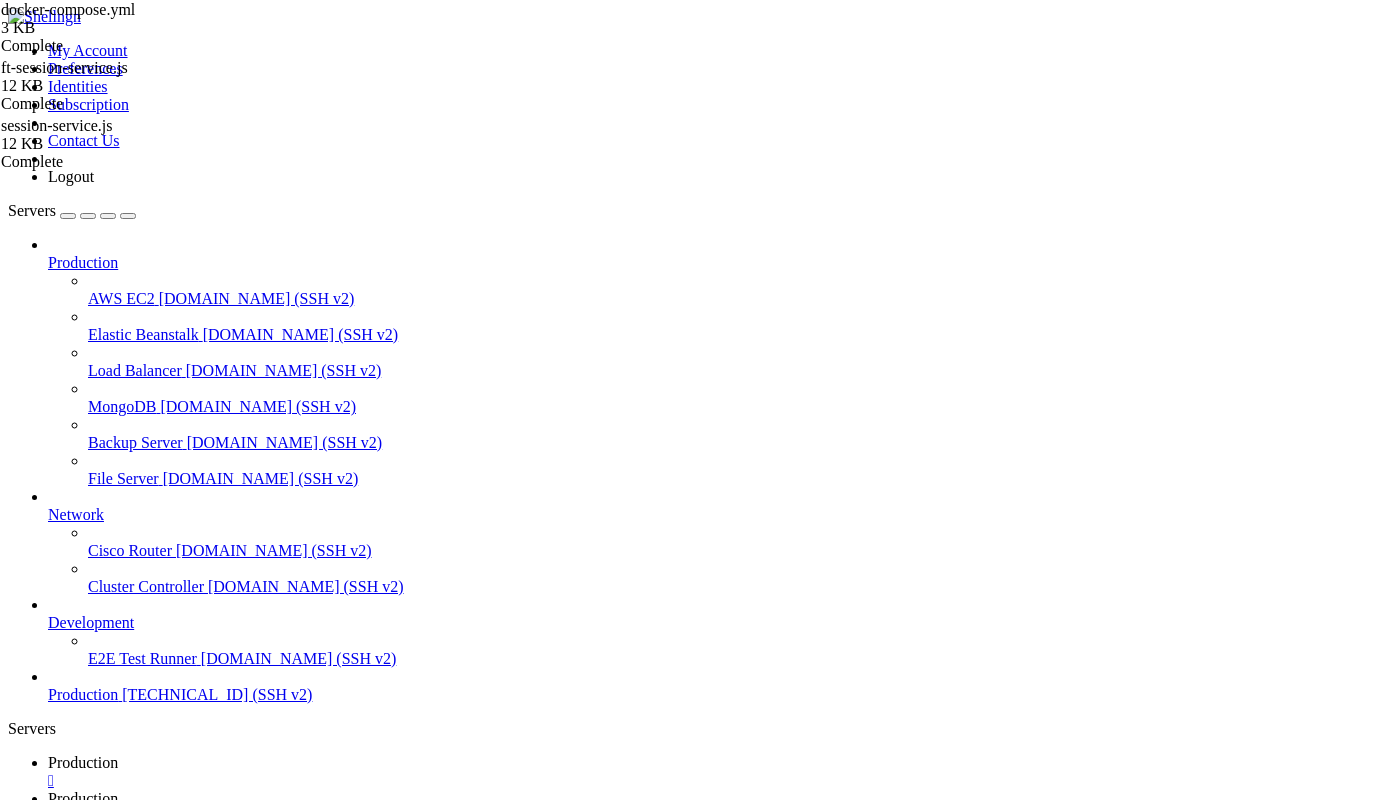 scroll, scrollTop: 0, scrollLeft: 0, axis: both 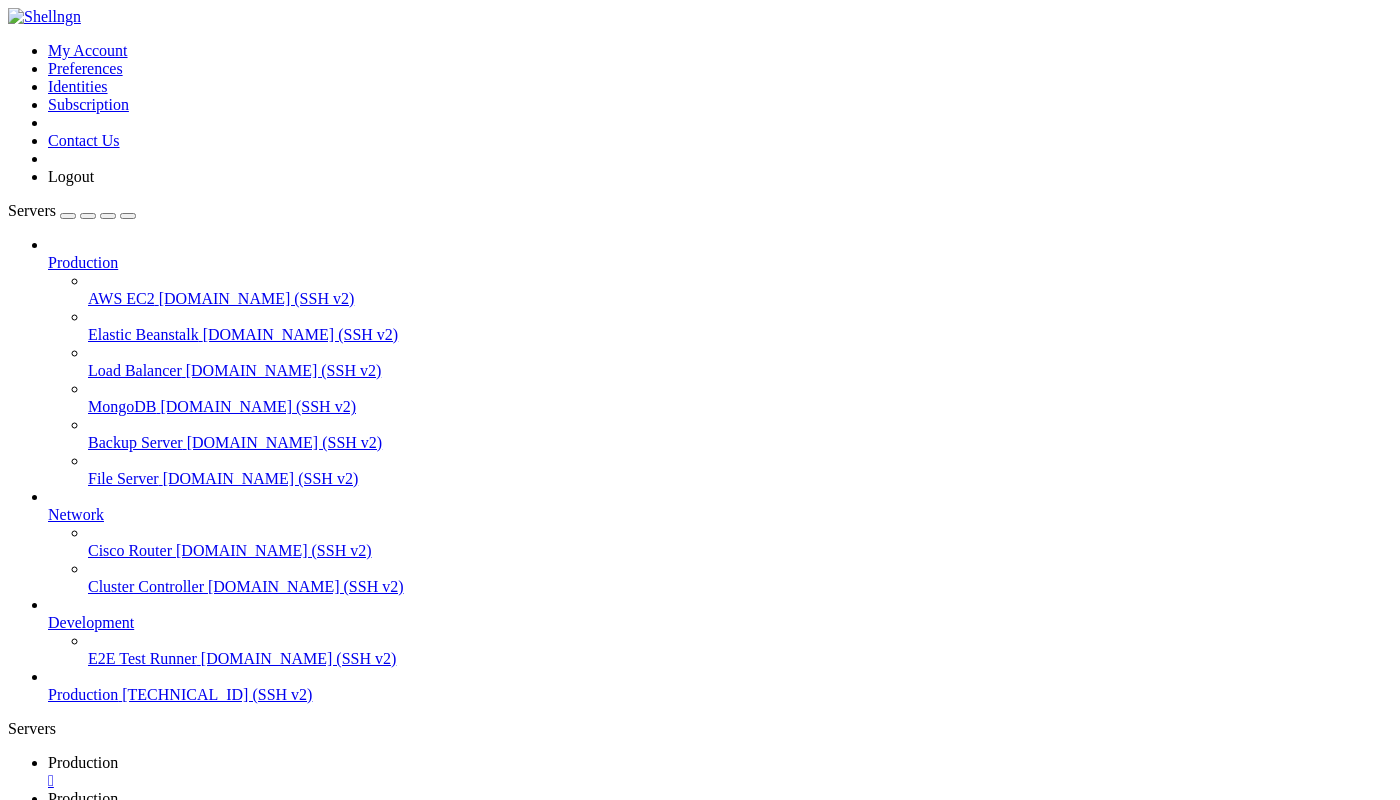 click at bounding box center (217, 1195) 